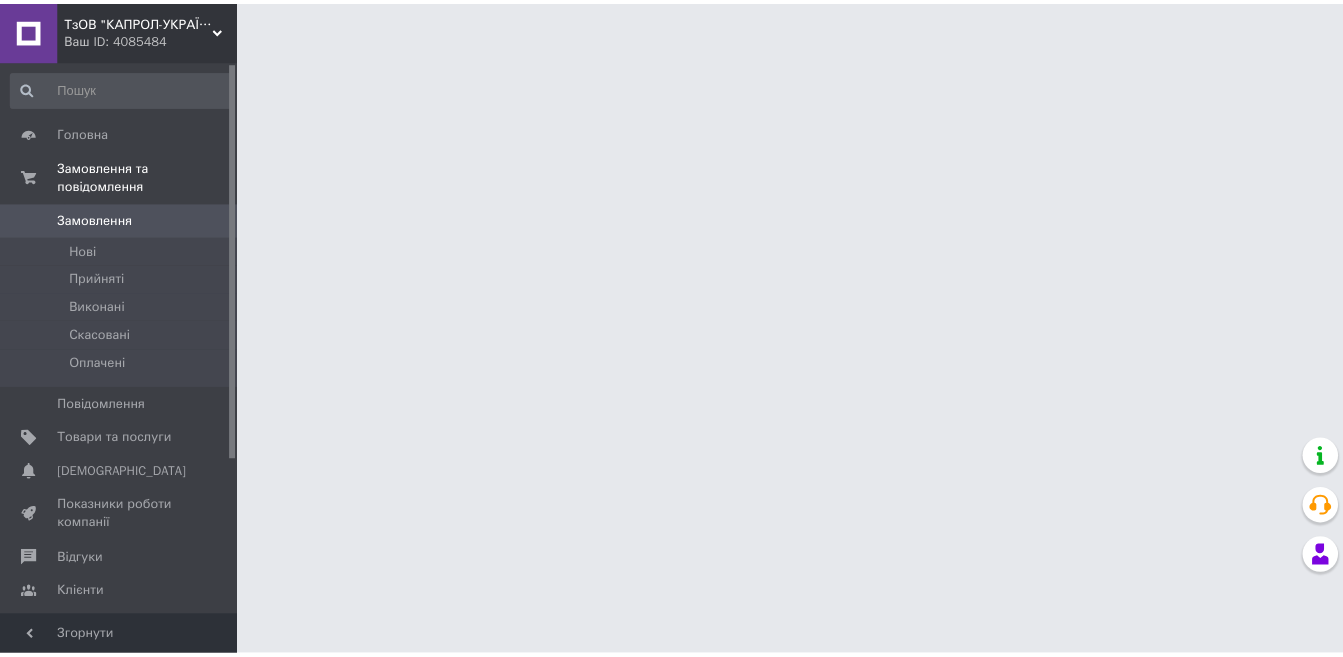 scroll, scrollTop: 0, scrollLeft: 0, axis: both 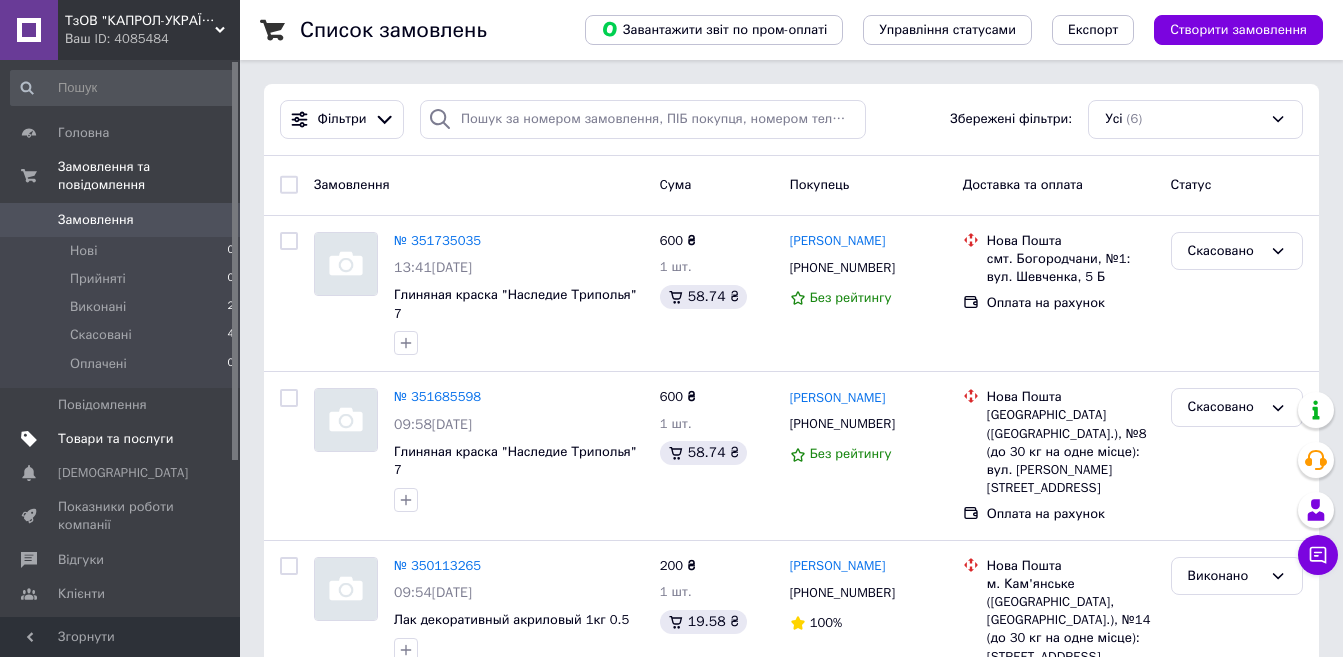 click on "Товари та послуги" at bounding box center [115, 439] 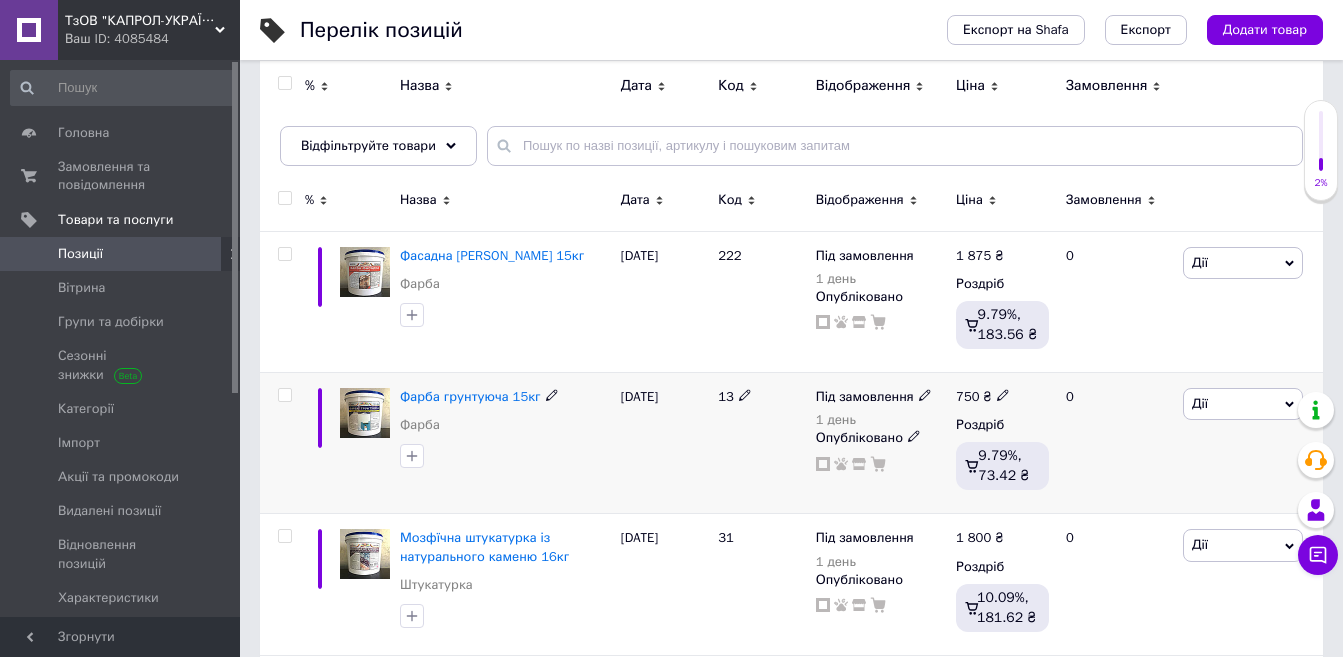scroll, scrollTop: 300, scrollLeft: 0, axis: vertical 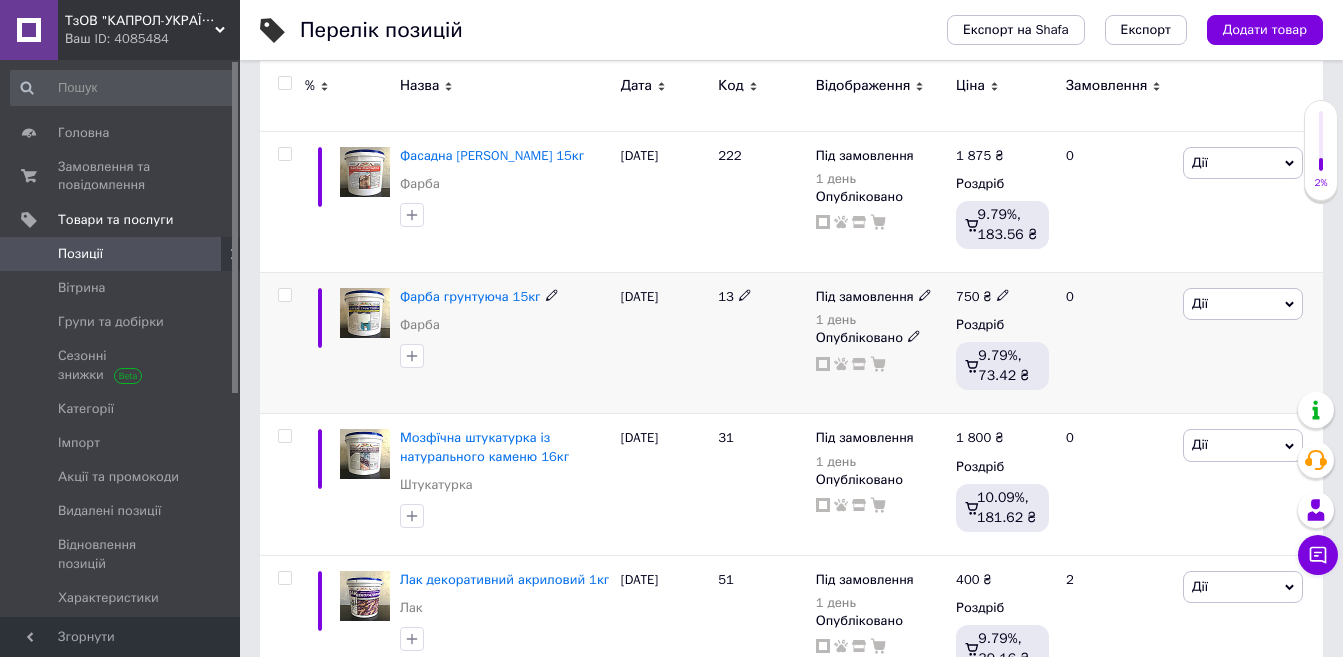 click 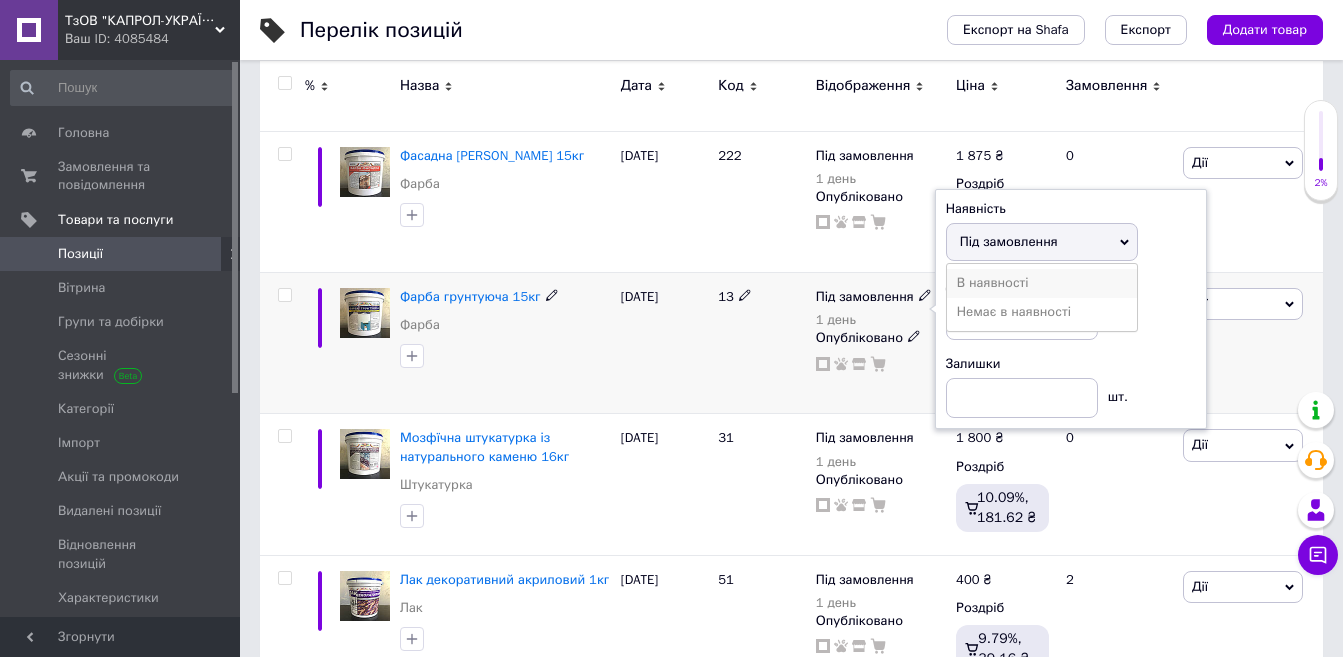 click on "В наявності" at bounding box center [1042, 283] 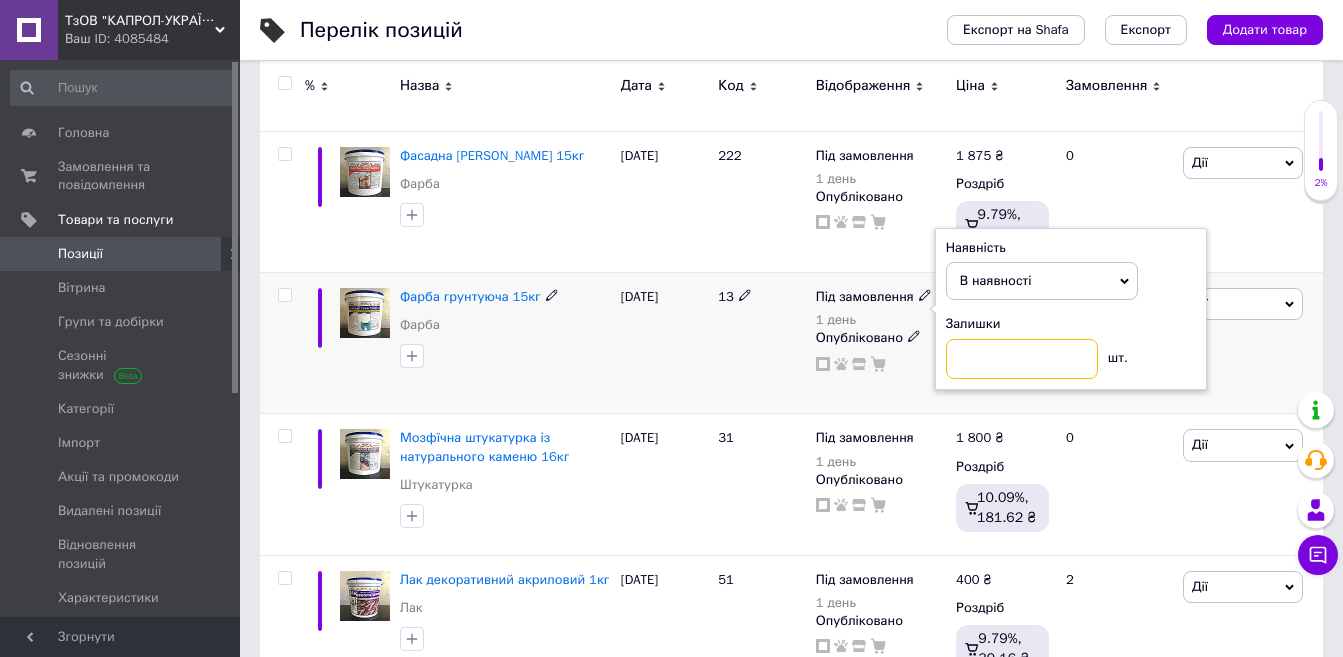 click at bounding box center [1022, 359] 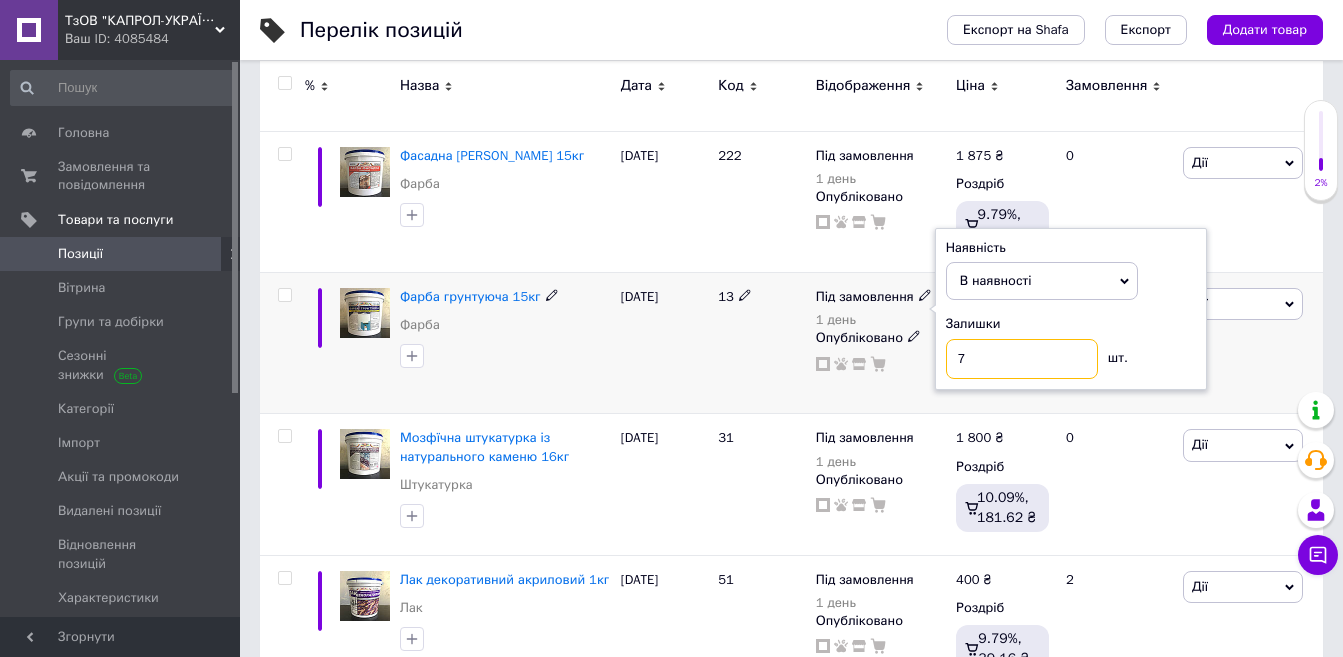 type on "7" 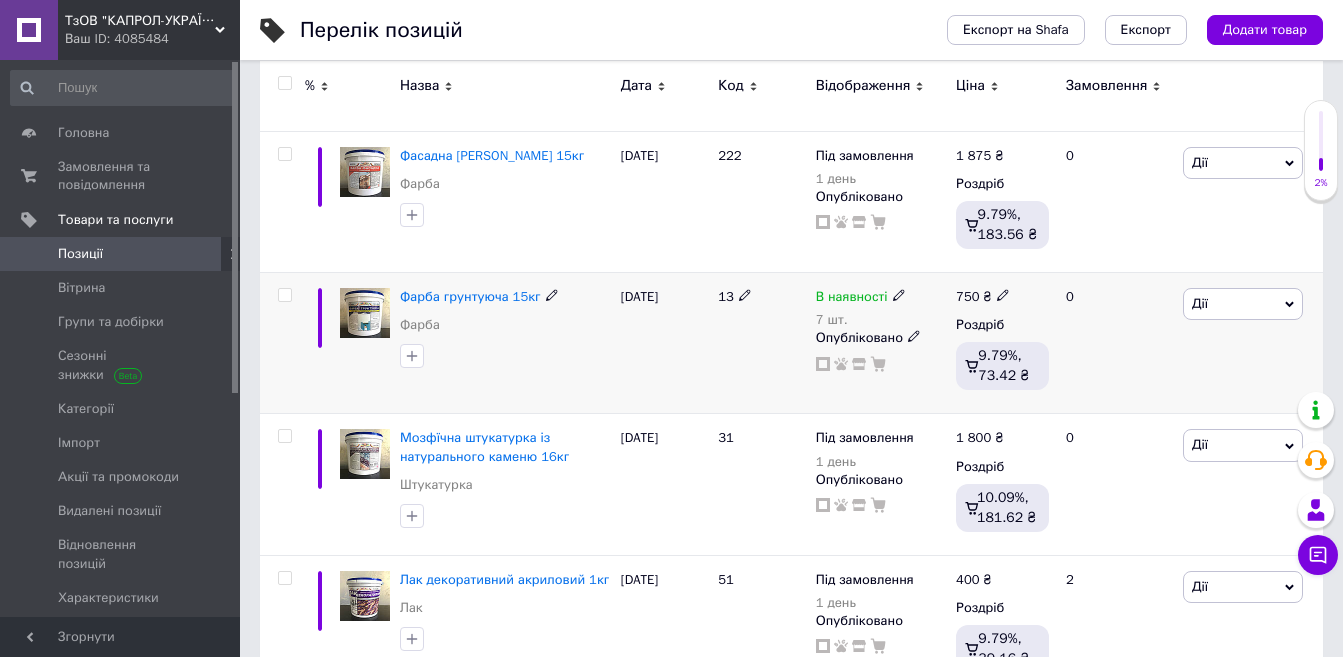 click on "13" at bounding box center [762, 343] 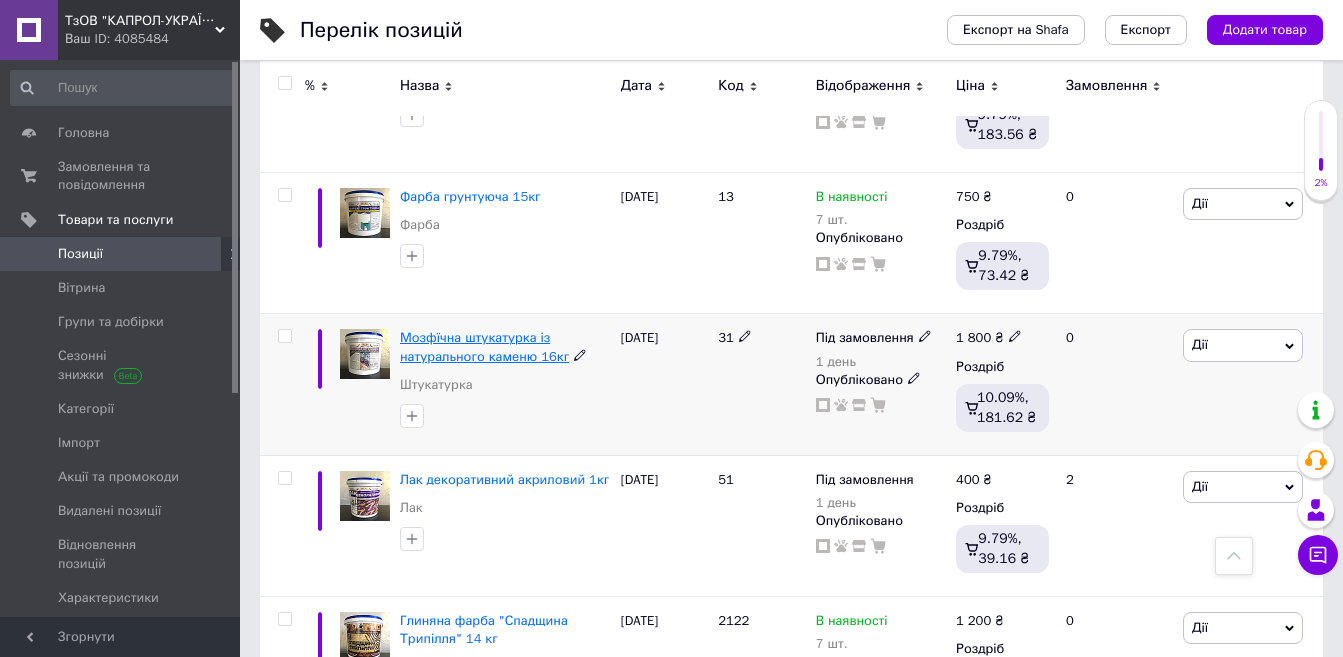 scroll, scrollTop: 500, scrollLeft: 0, axis: vertical 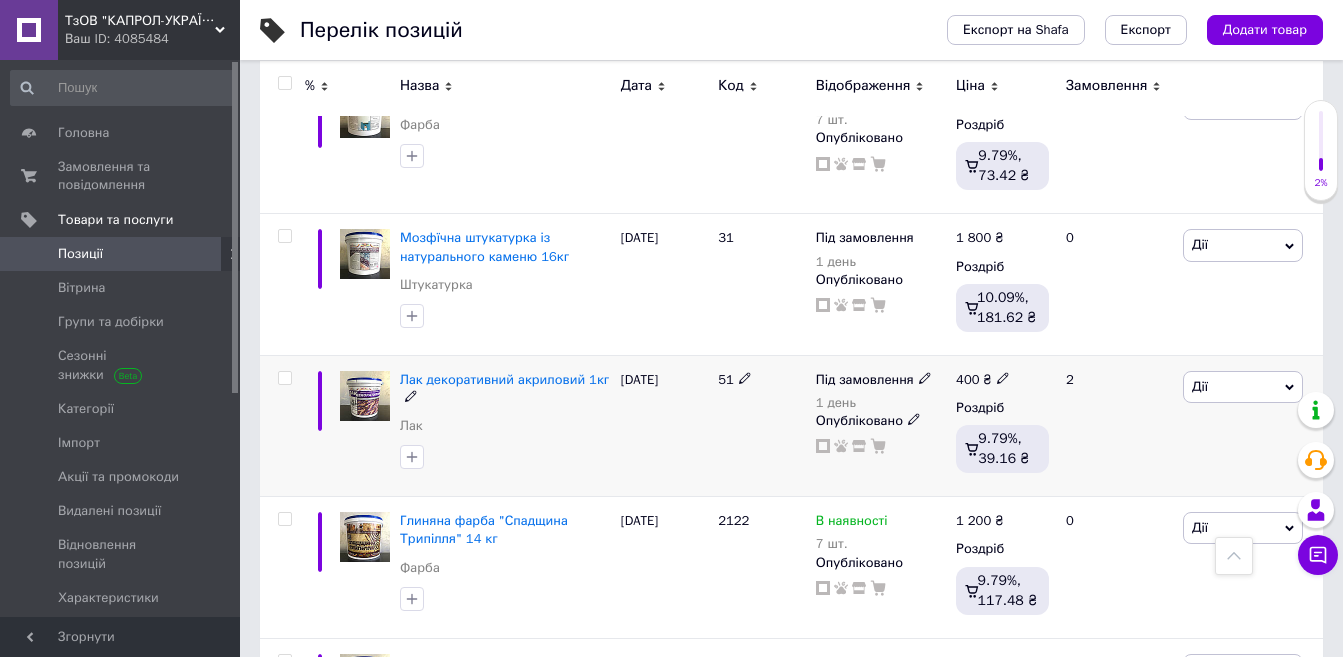 click 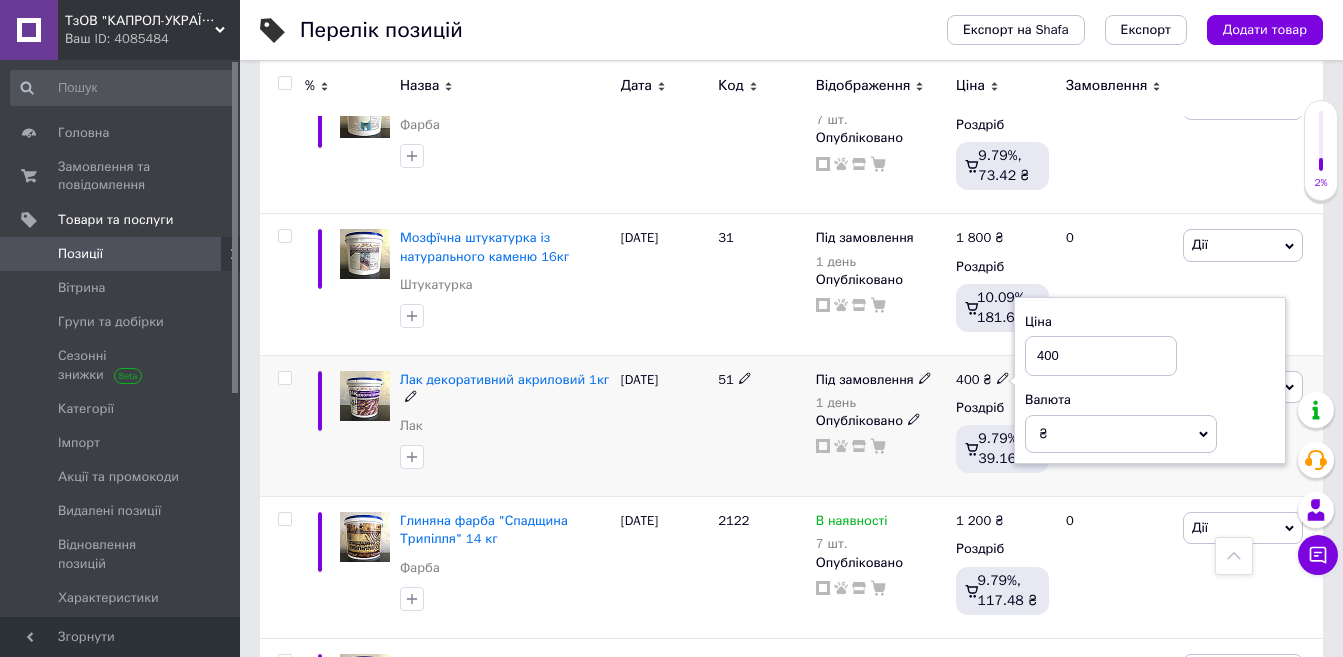 click on "Під замовлення" at bounding box center (865, 382) 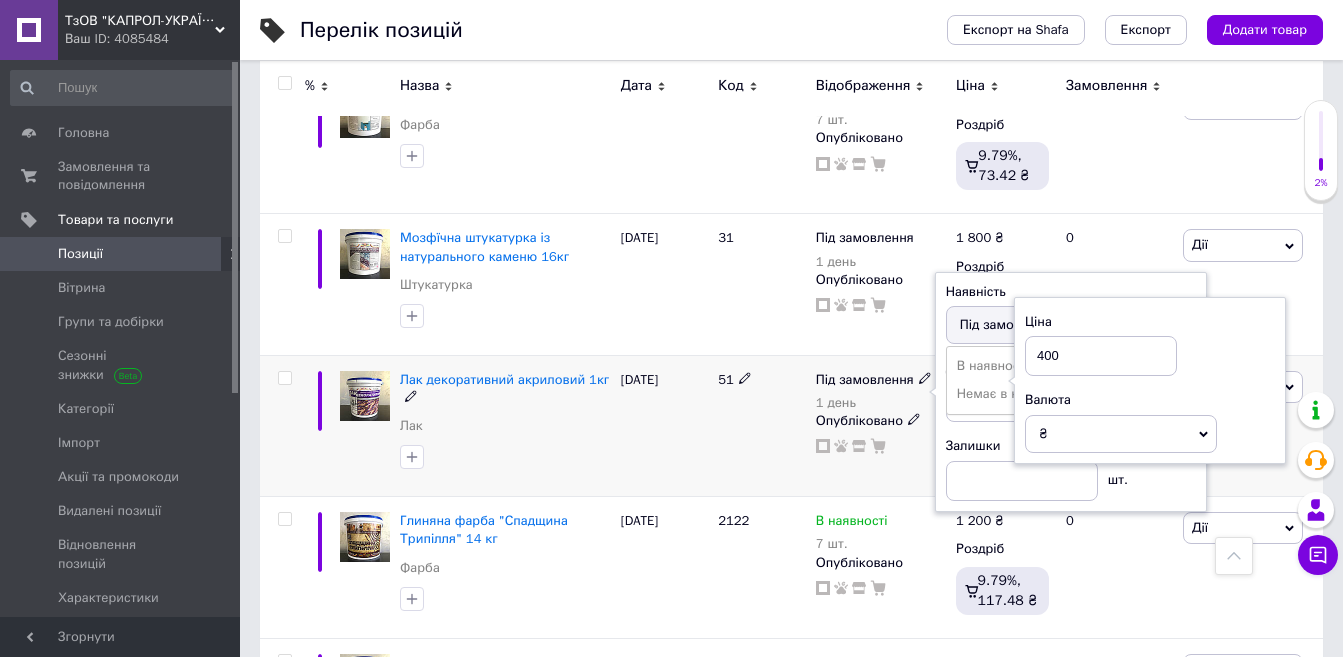 click on "Під замовлення" at bounding box center [874, 380] 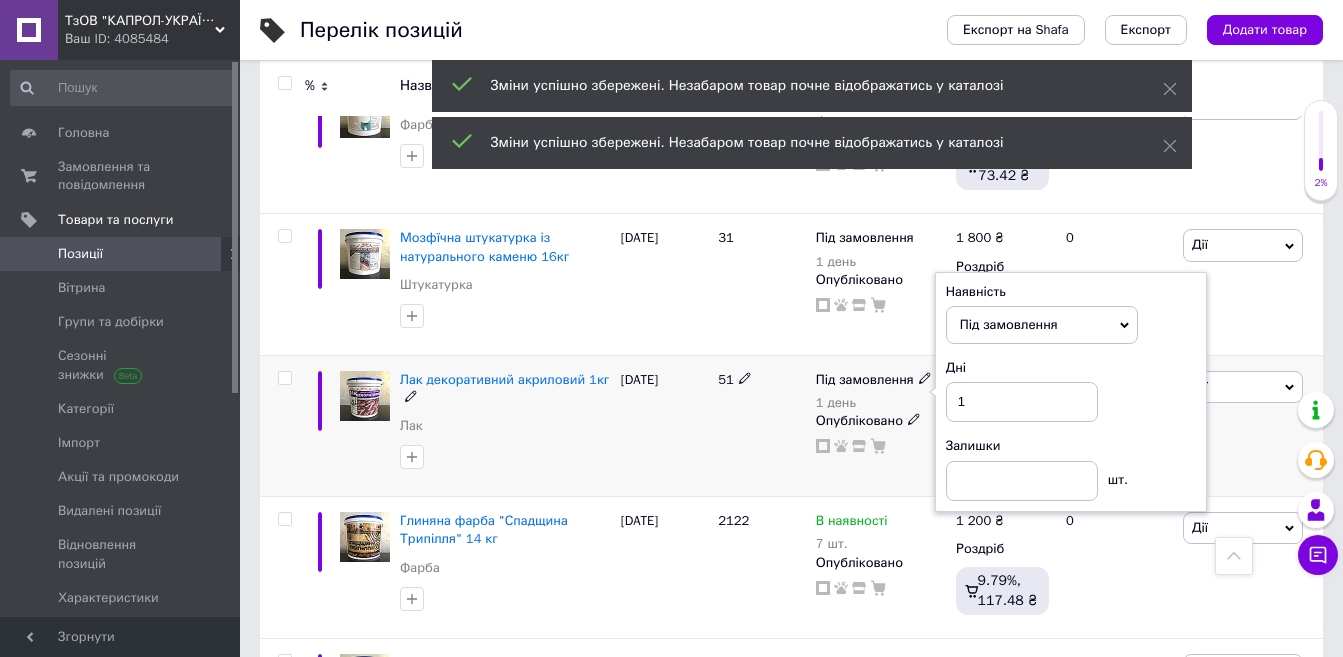 click on "Під замовлення" at bounding box center (1042, 325) 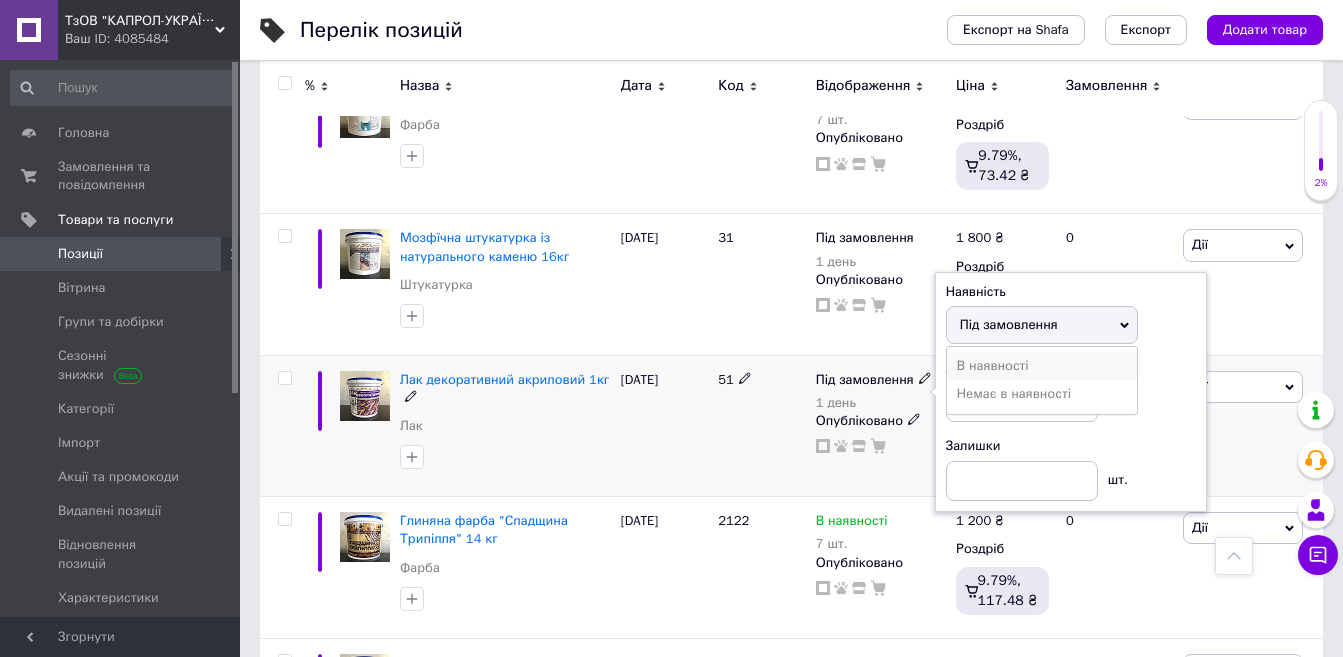 click on "В наявності" at bounding box center (1042, 366) 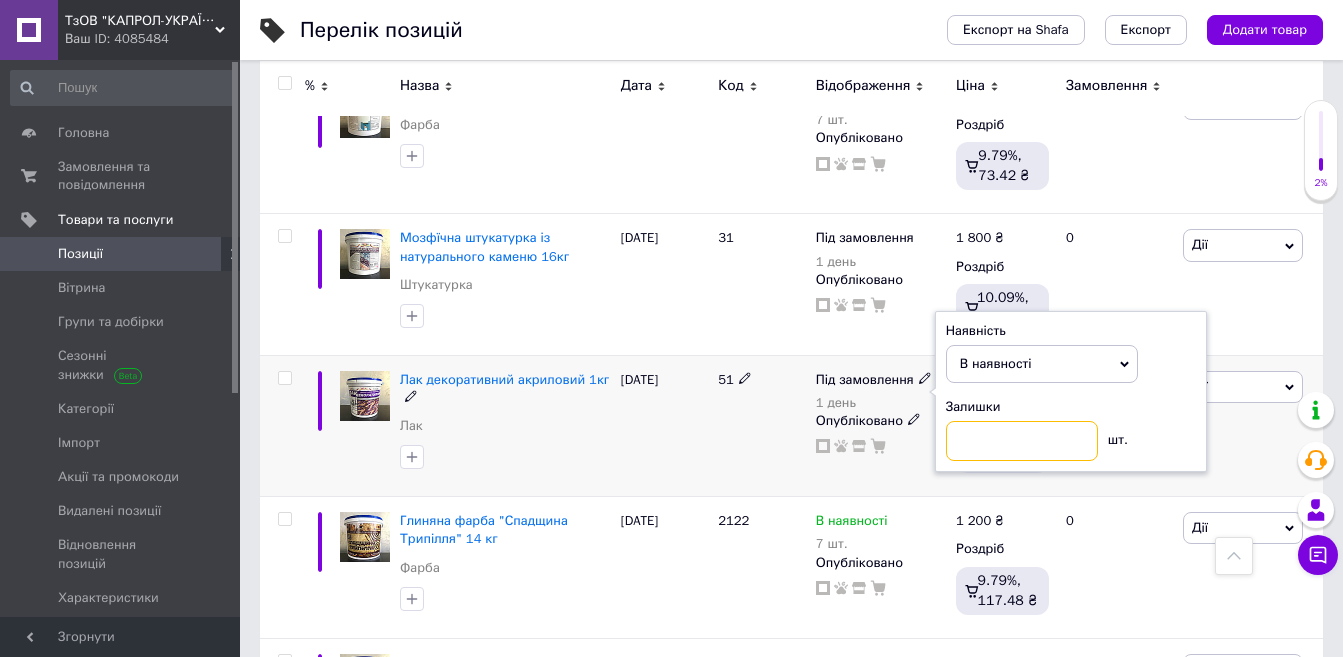 click at bounding box center (1022, 441) 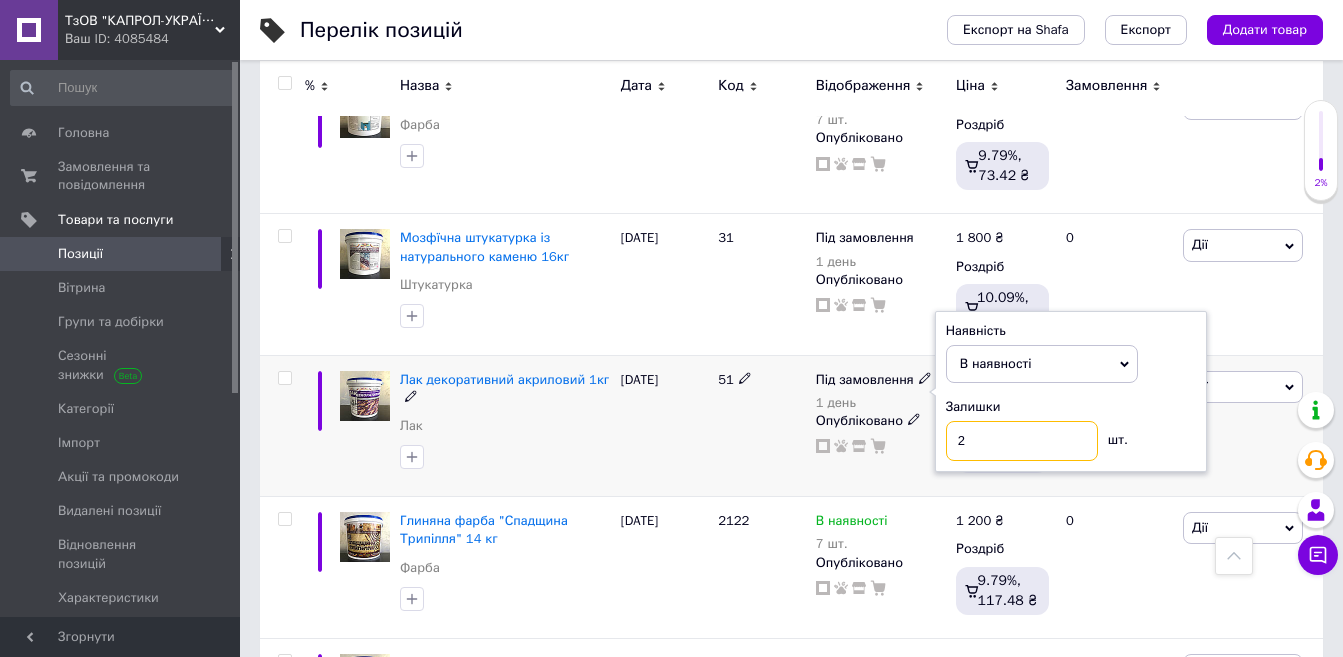 type on "2" 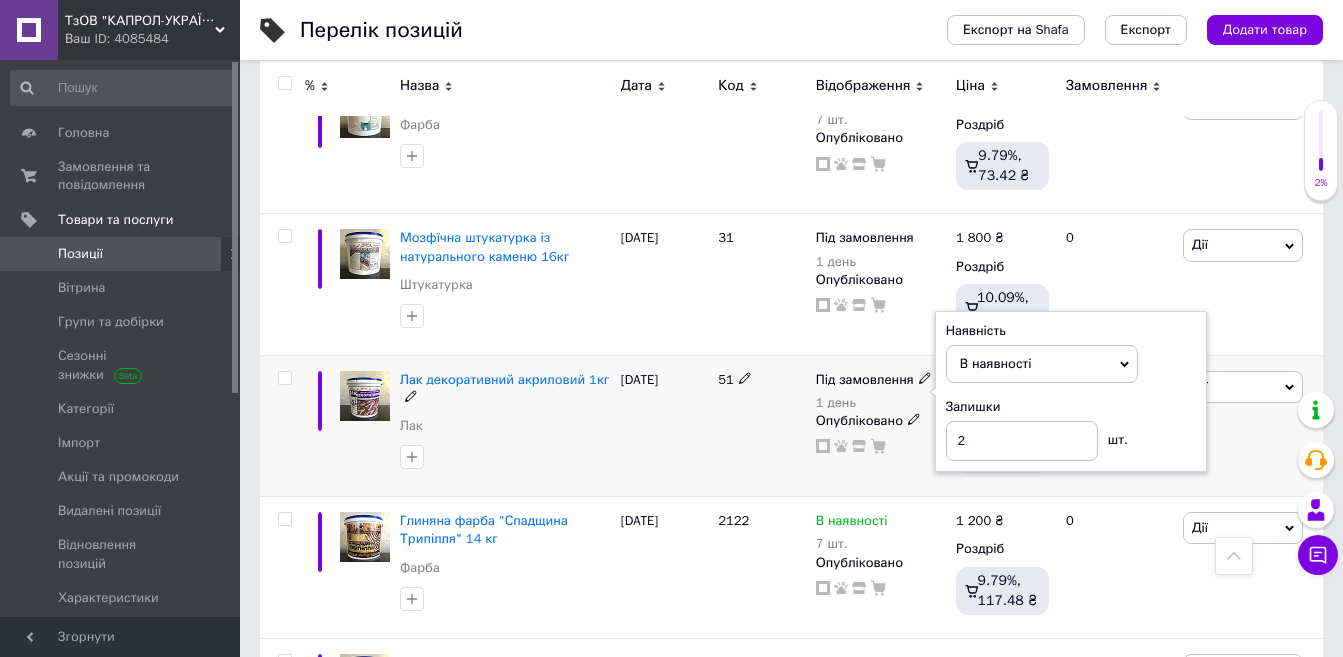click on "[DATE]" at bounding box center (665, 425) 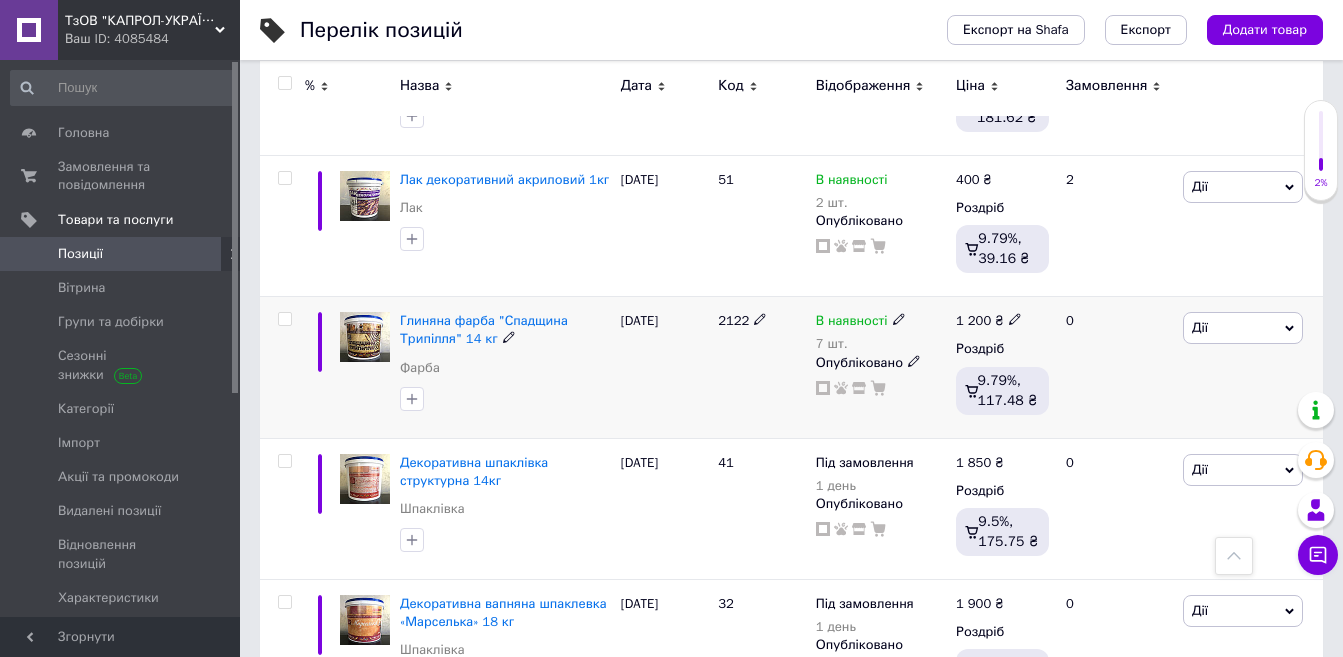 scroll, scrollTop: 800, scrollLeft: 0, axis: vertical 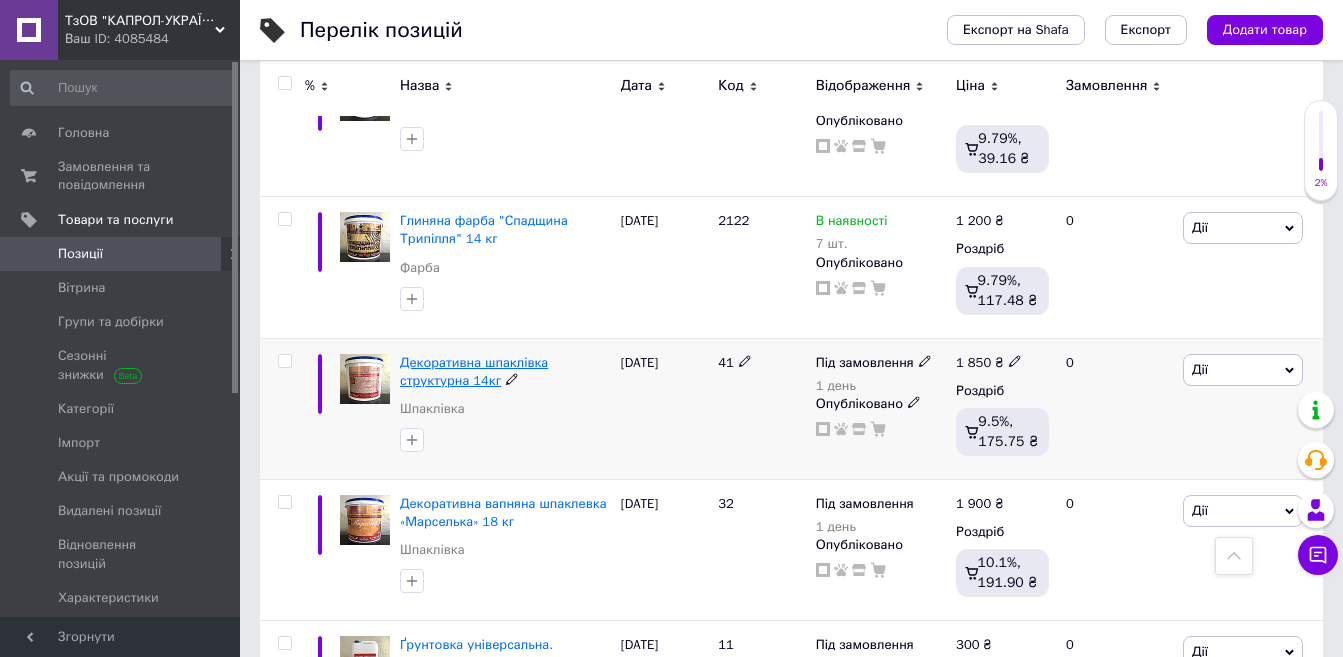 click on "Декоративна шпаклівка структурна 14кг" at bounding box center (474, 371) 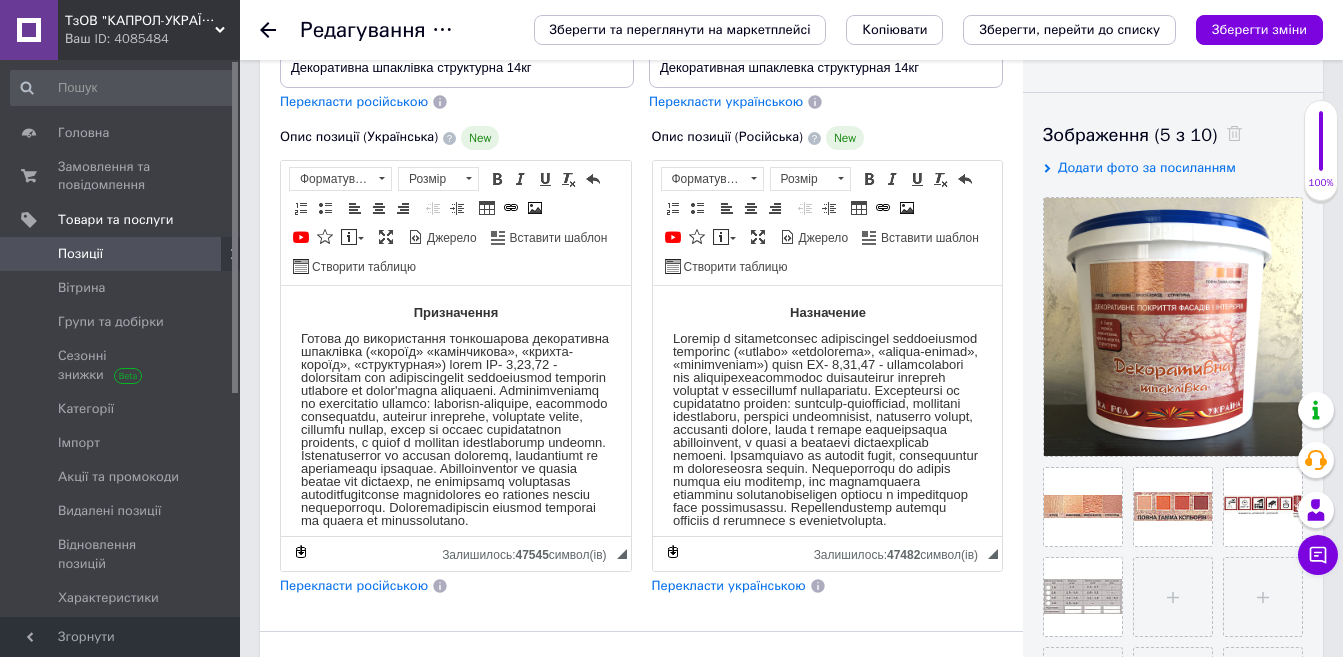 scroll, scrollTop: 0, scrollLeft: 0, axis: both 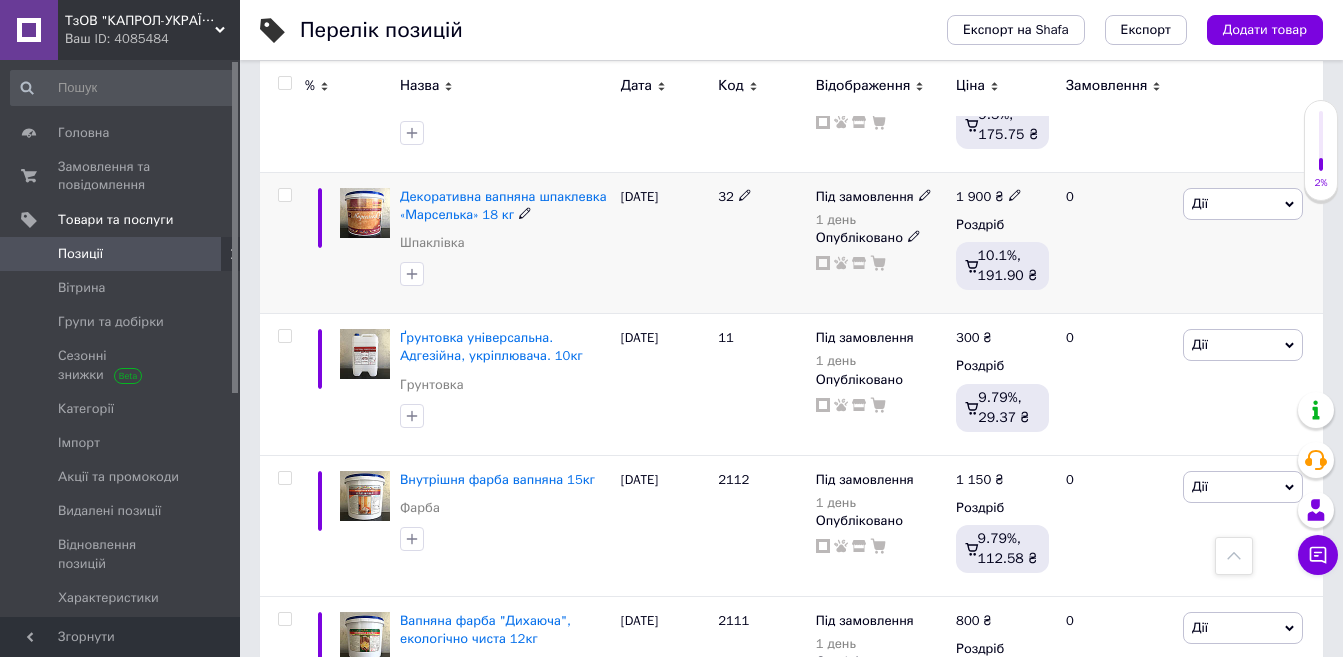 click 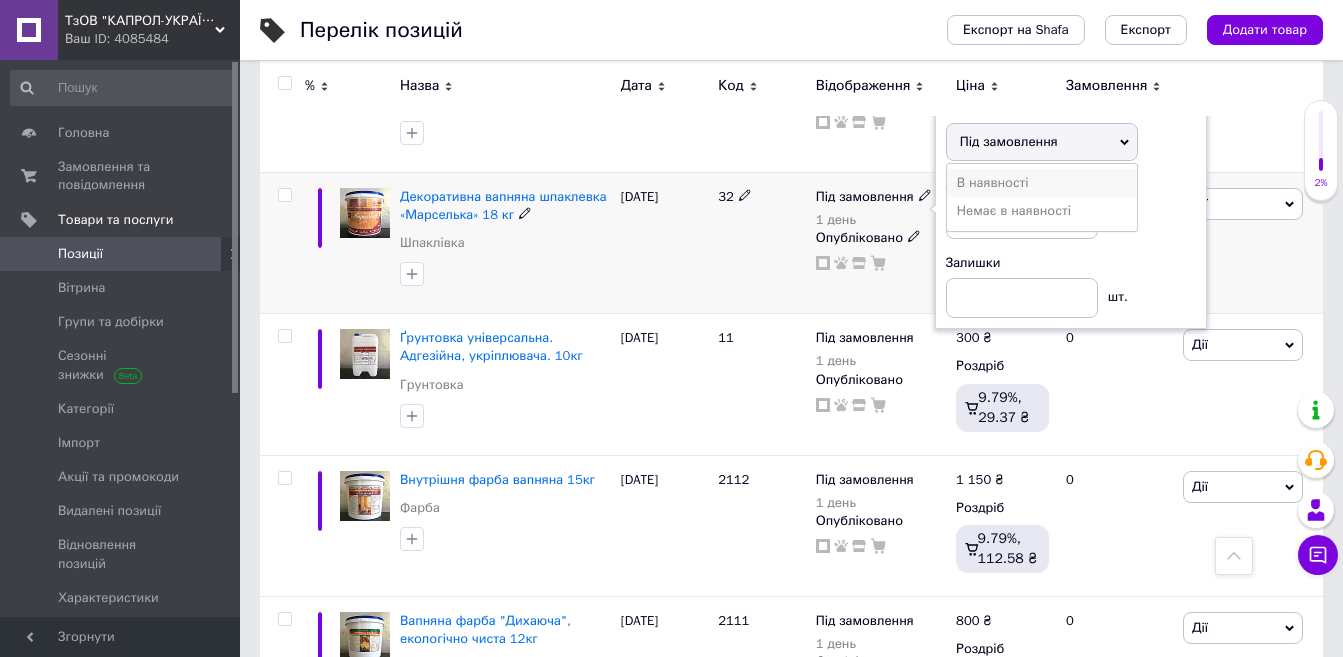 click on "В наявності" at bounding box center (1042, 183) 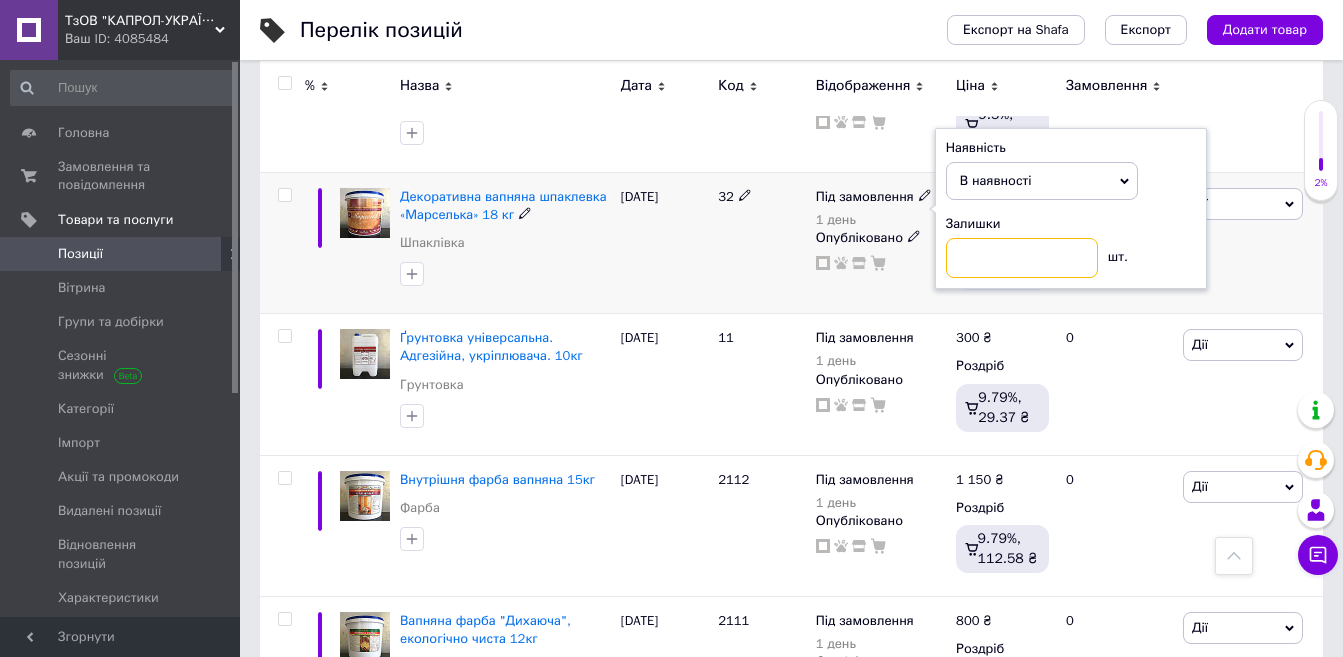 click at bounding box center [1022, 258] 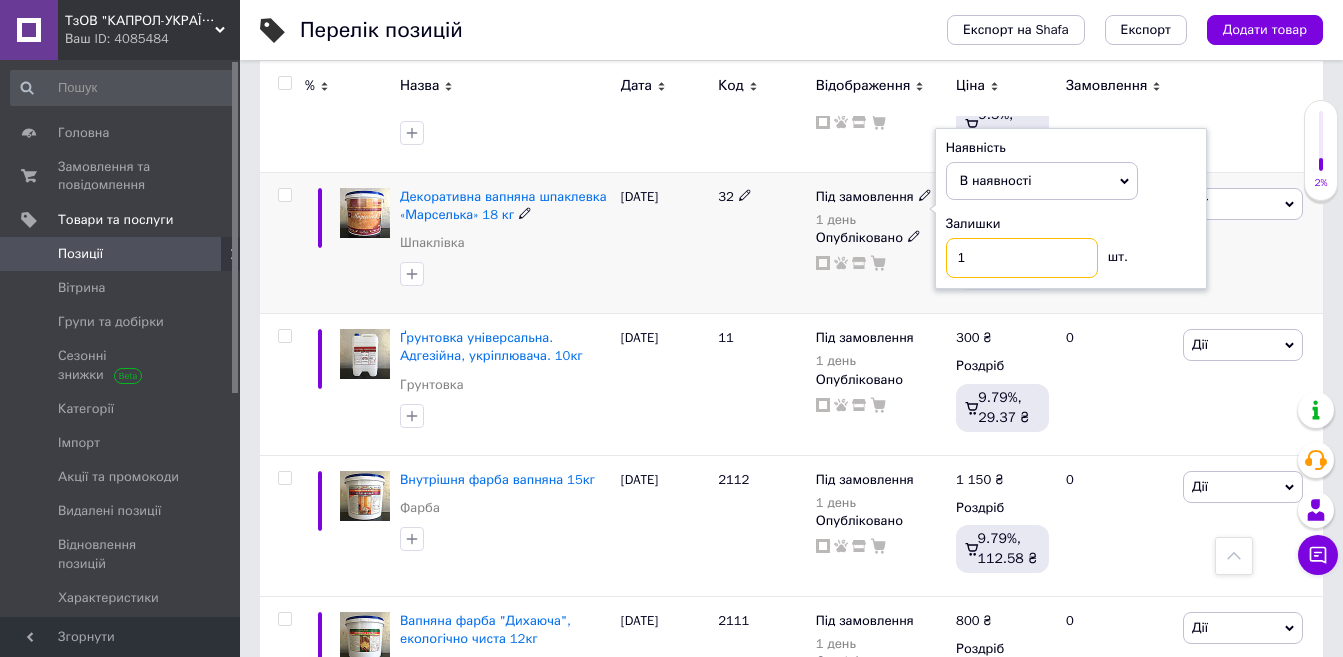 type on "10" 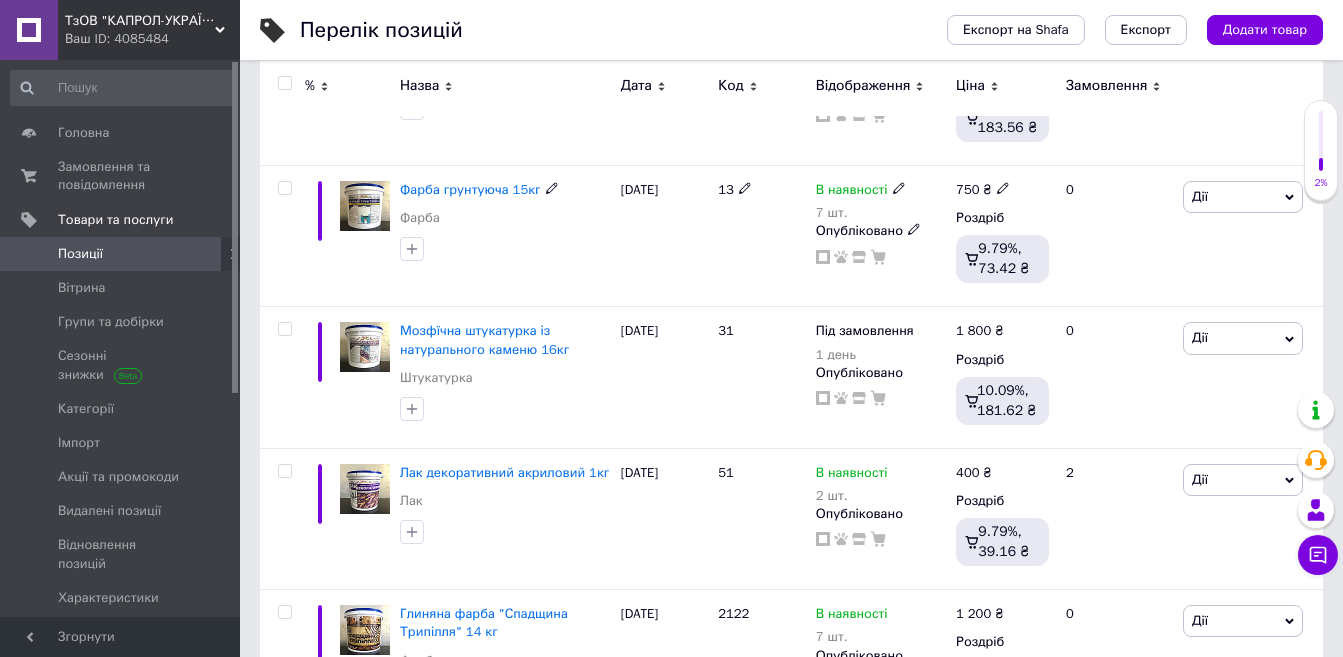 scroll, scrollTop: 0, scrollLeft: 0, axis: both 